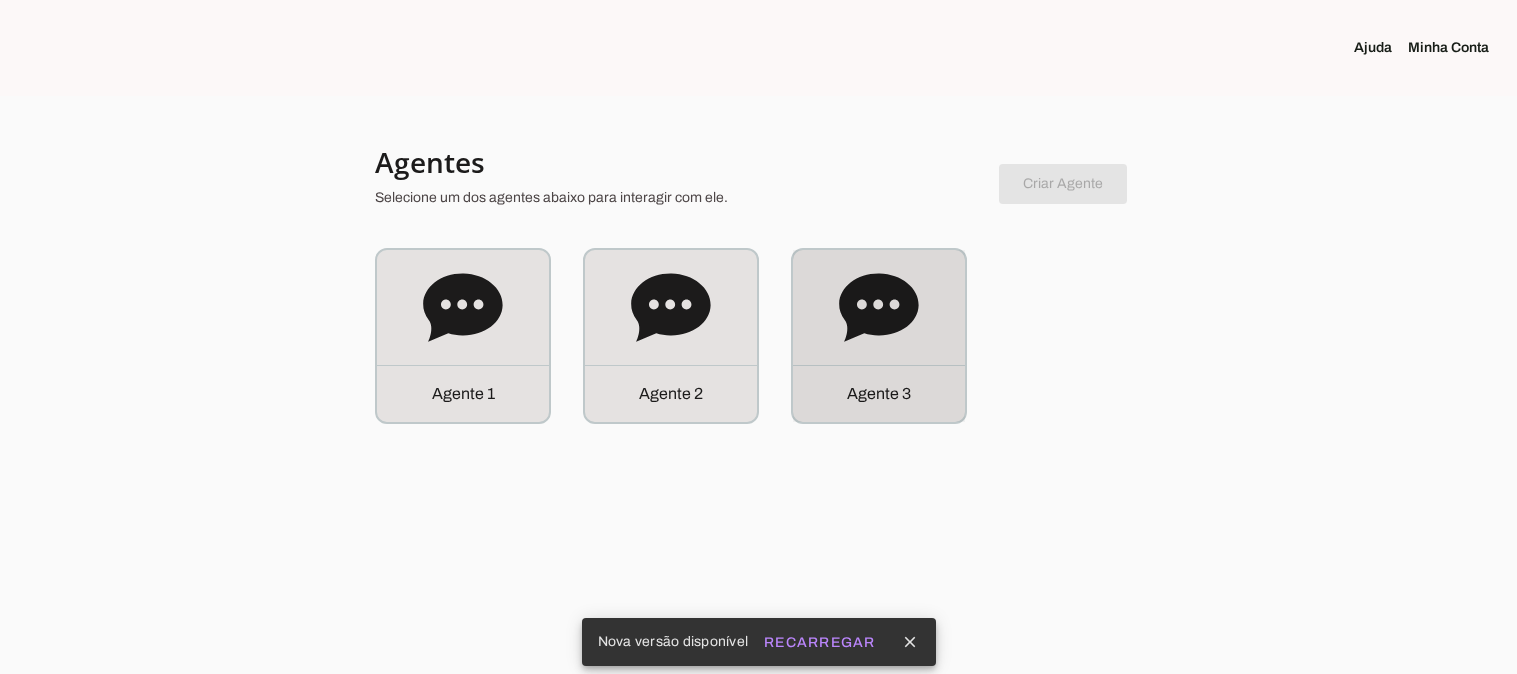 scroll, scrollTop: 0, scrollLeft: 0, axis: both 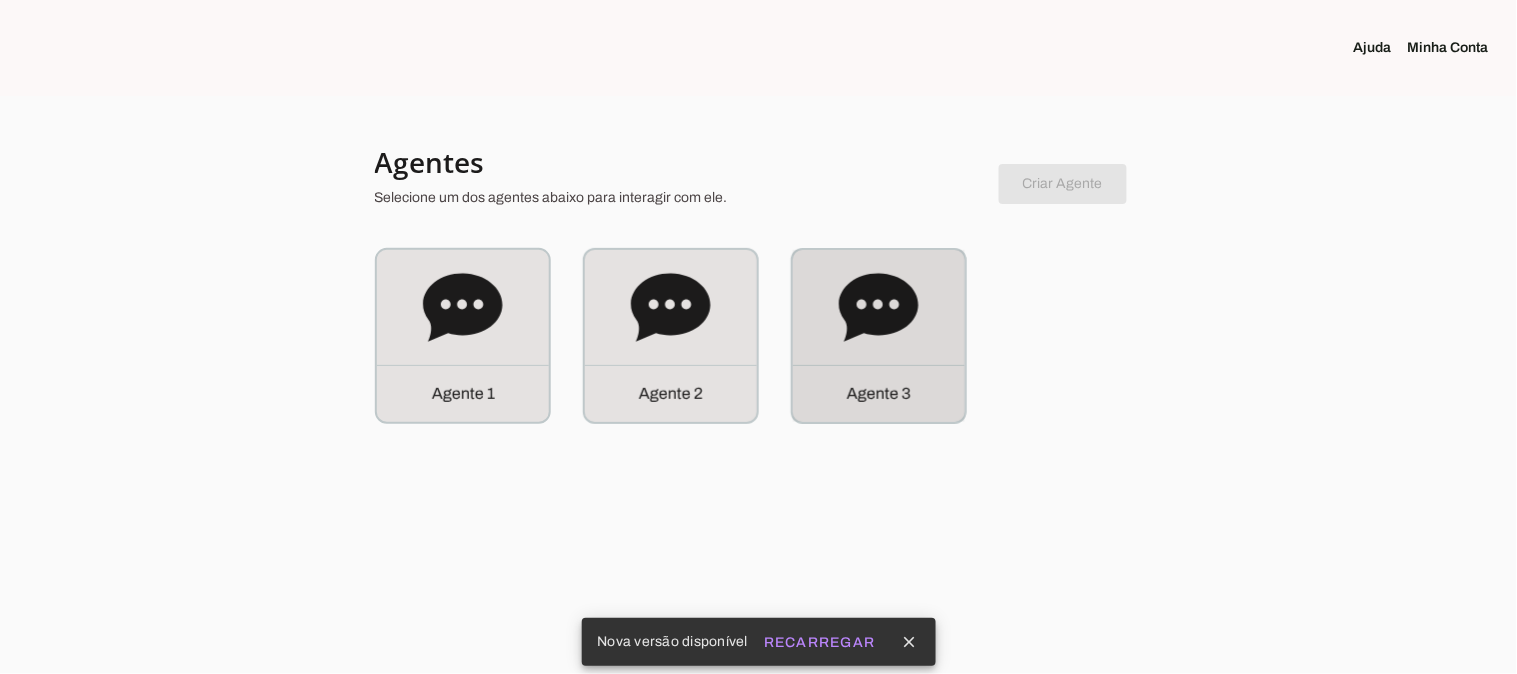 click 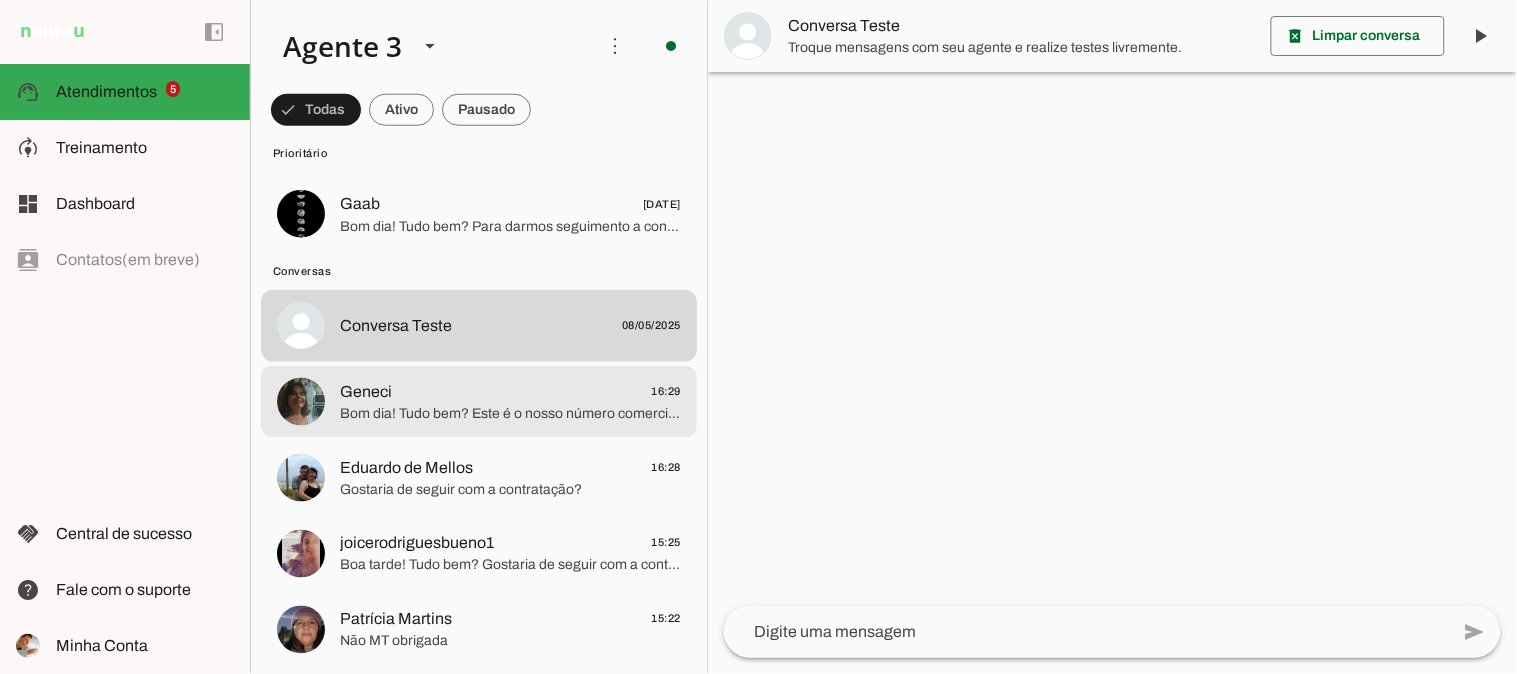 scroll, scrollTop: 444, scrollLeft: 0, axis: vertical 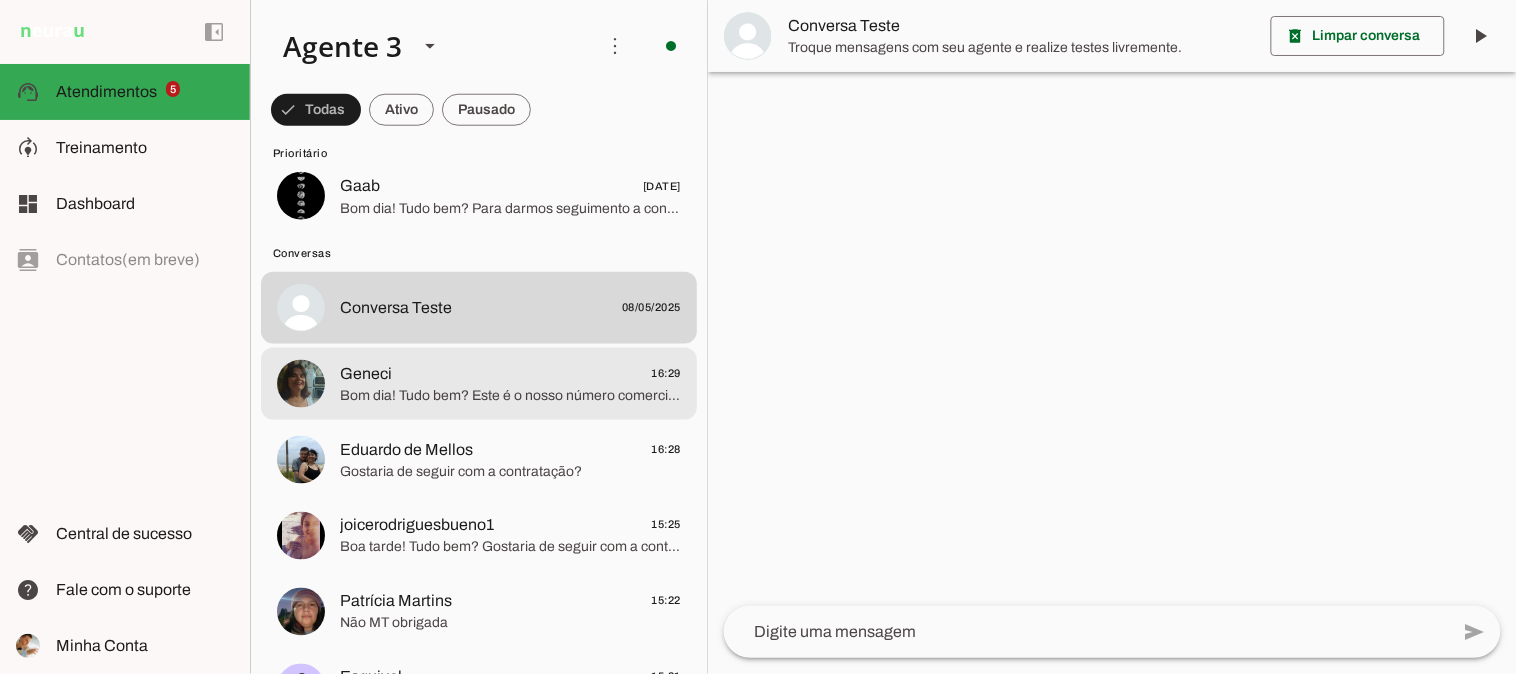 click on "Bom dia! Tudo bem? Este é o nosso número comercial. Para atendimentos referente a suporte técnico, clube de descontos e financeiro, por favor, entre em contato pelo fone 51 3543-1099. Nossos atendentes ficarão felizes em lhe ajudar!" 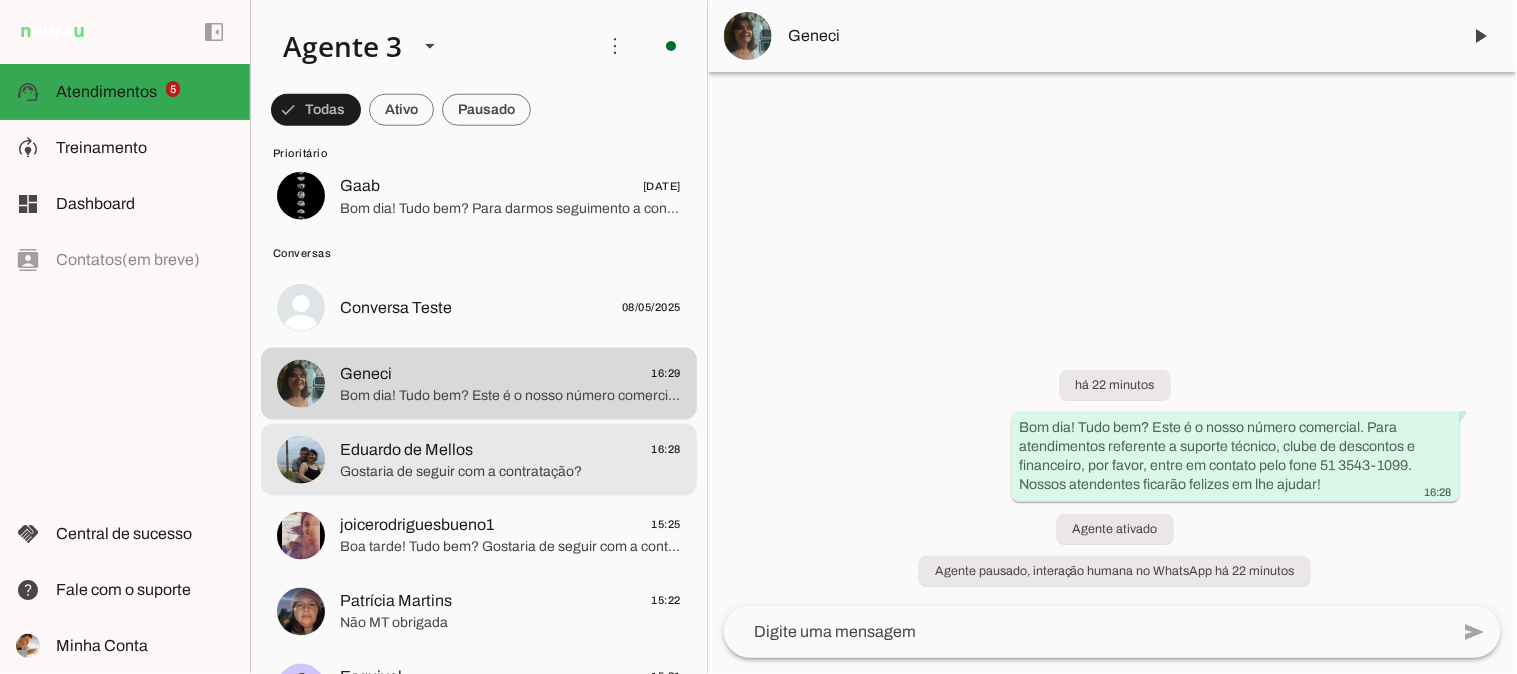 click on "Eduardo de Mellos" 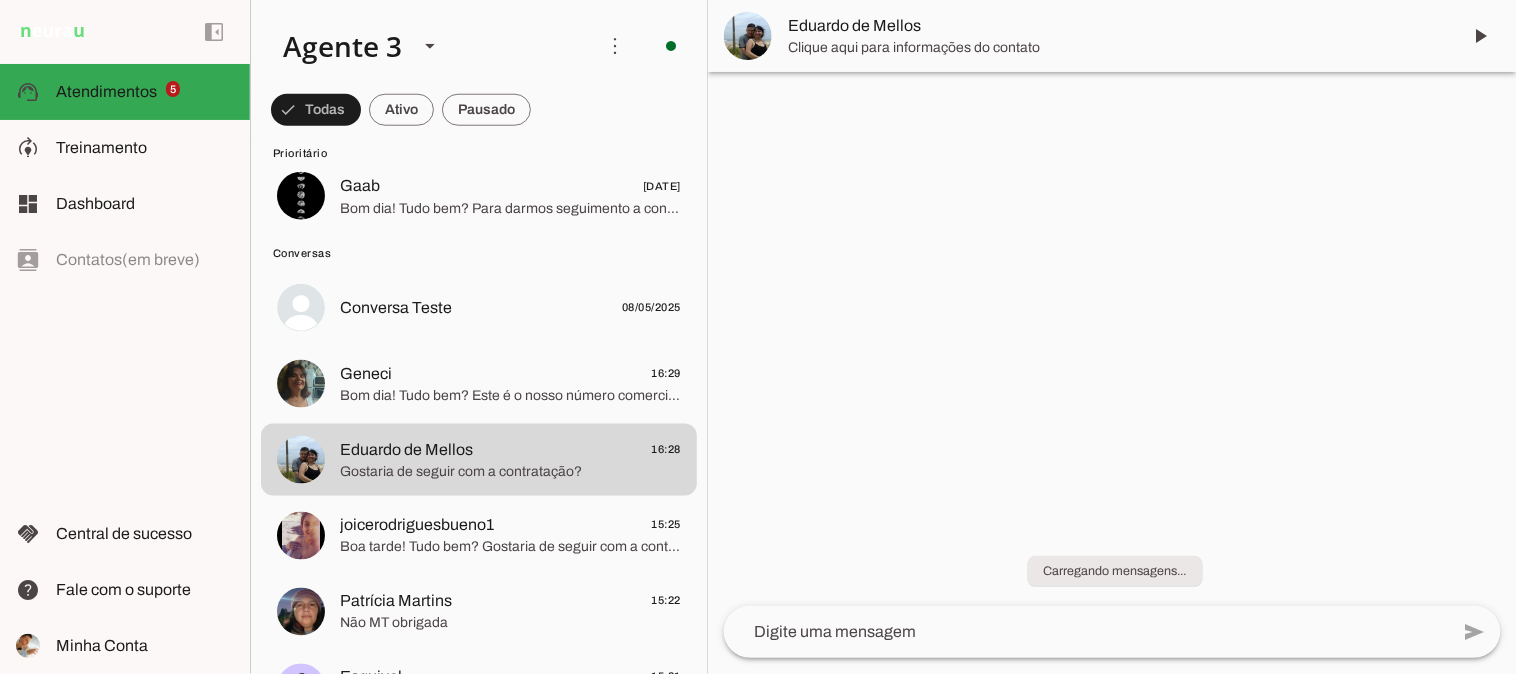 scroll, scrollTop: 0, scrollLeft: 0, axis: both 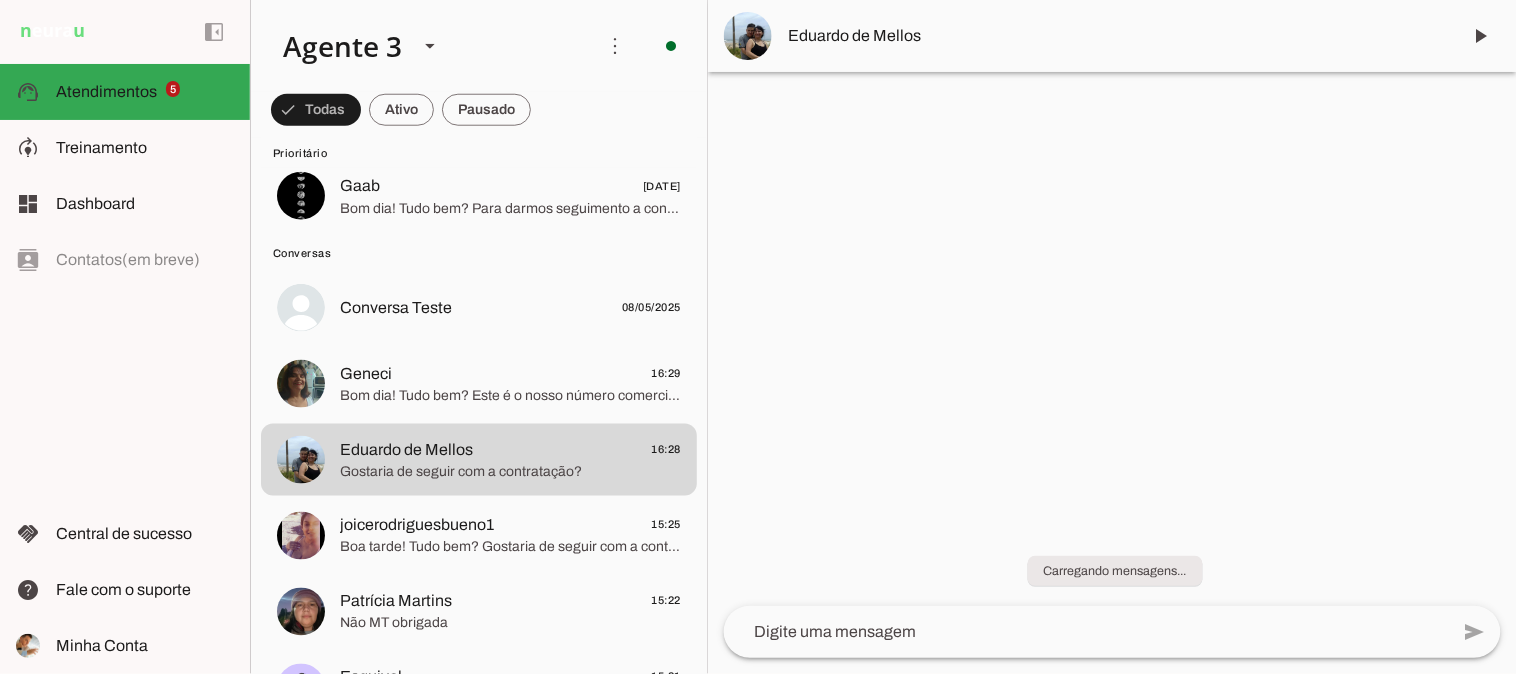 click at bounding box center [1112, 337] 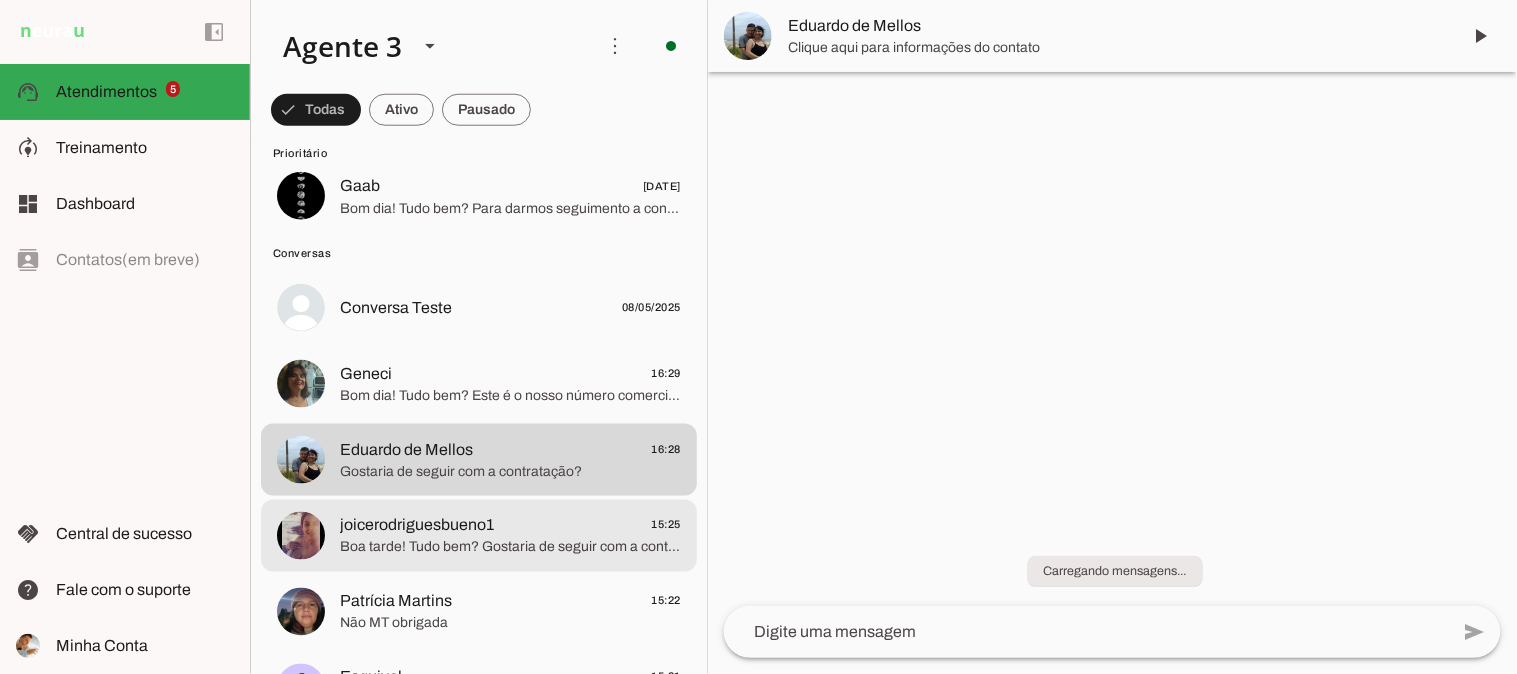 click on "Boa tarde! Tudo bem? Gostaria de seguir com a contratação?
Podemos lhe ofertar uma nova proposta!" 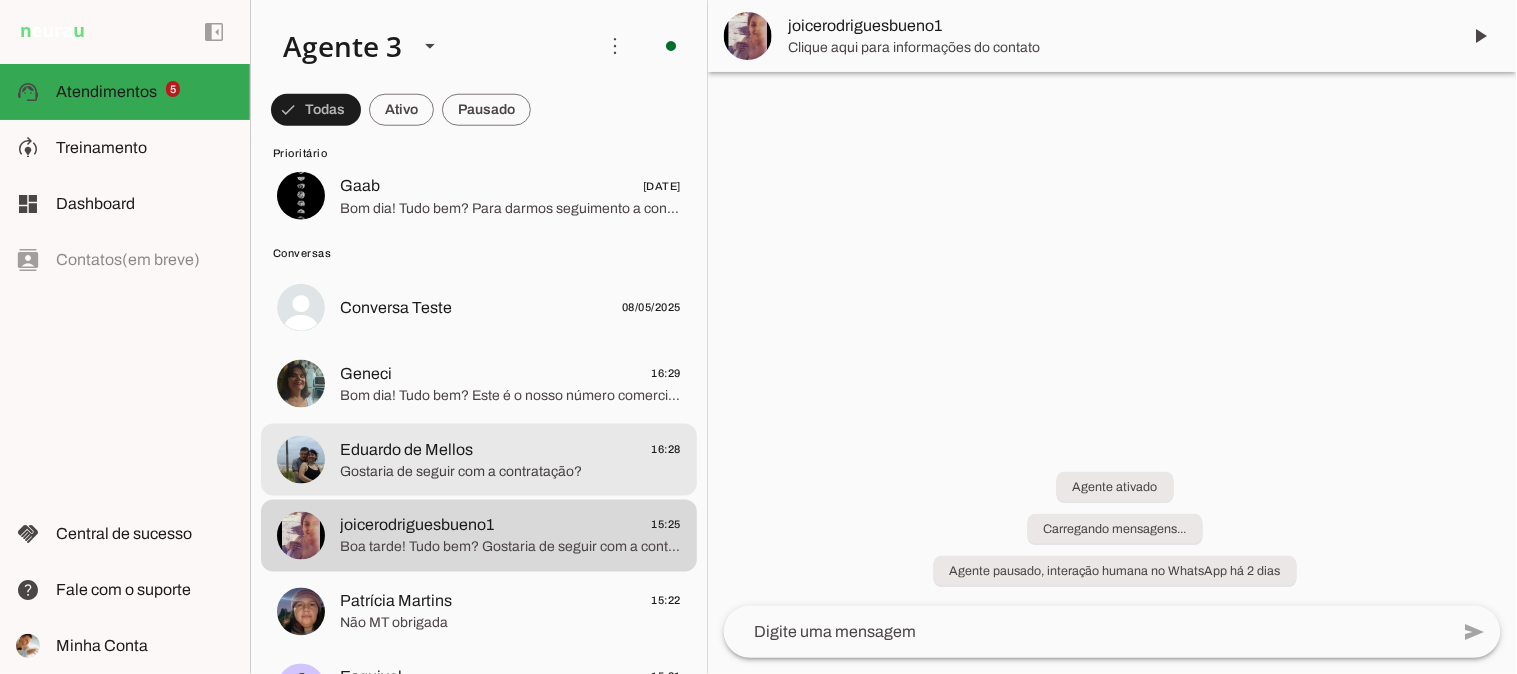 click on "Eduardo de Mellos" 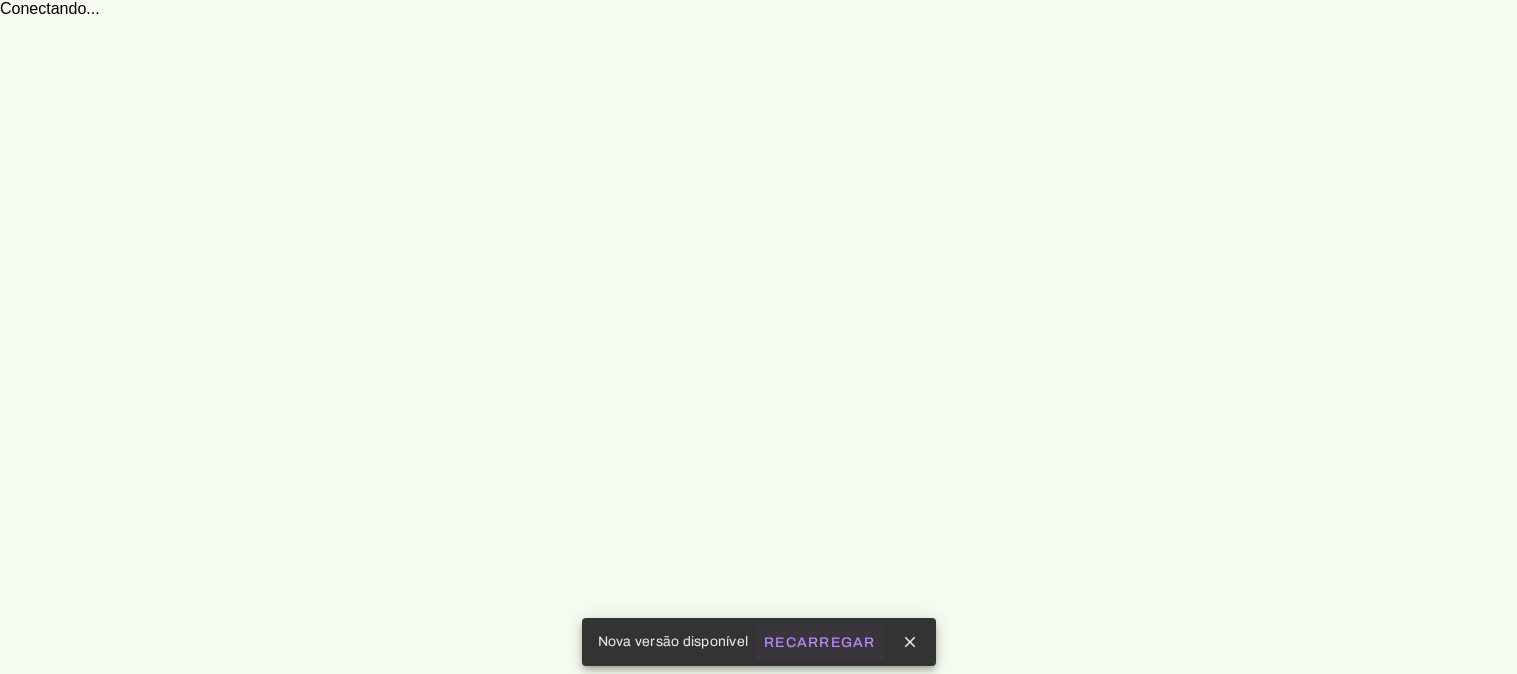 scroll, scrollTop: 0, scrollLeft: 0, axis: both 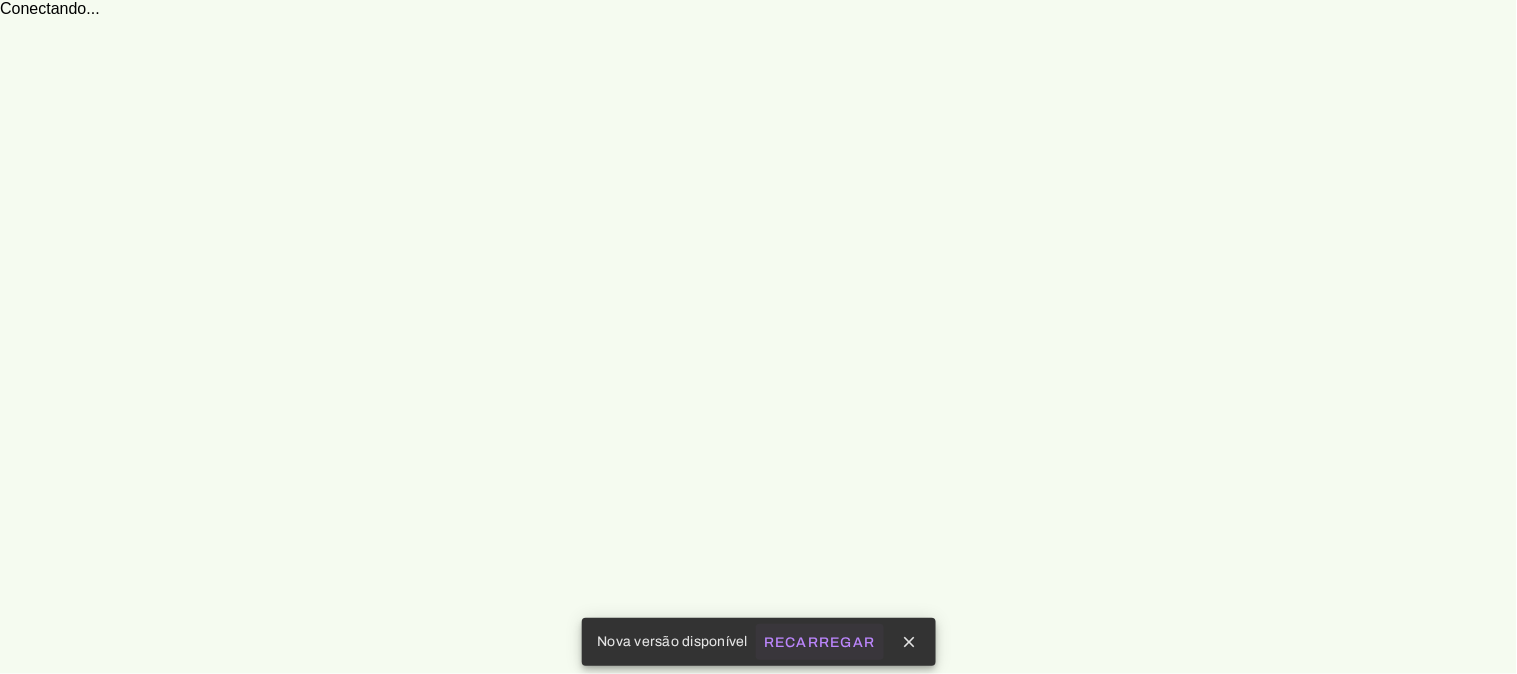 click on "Recarregar" at bounding box center (0, 0) 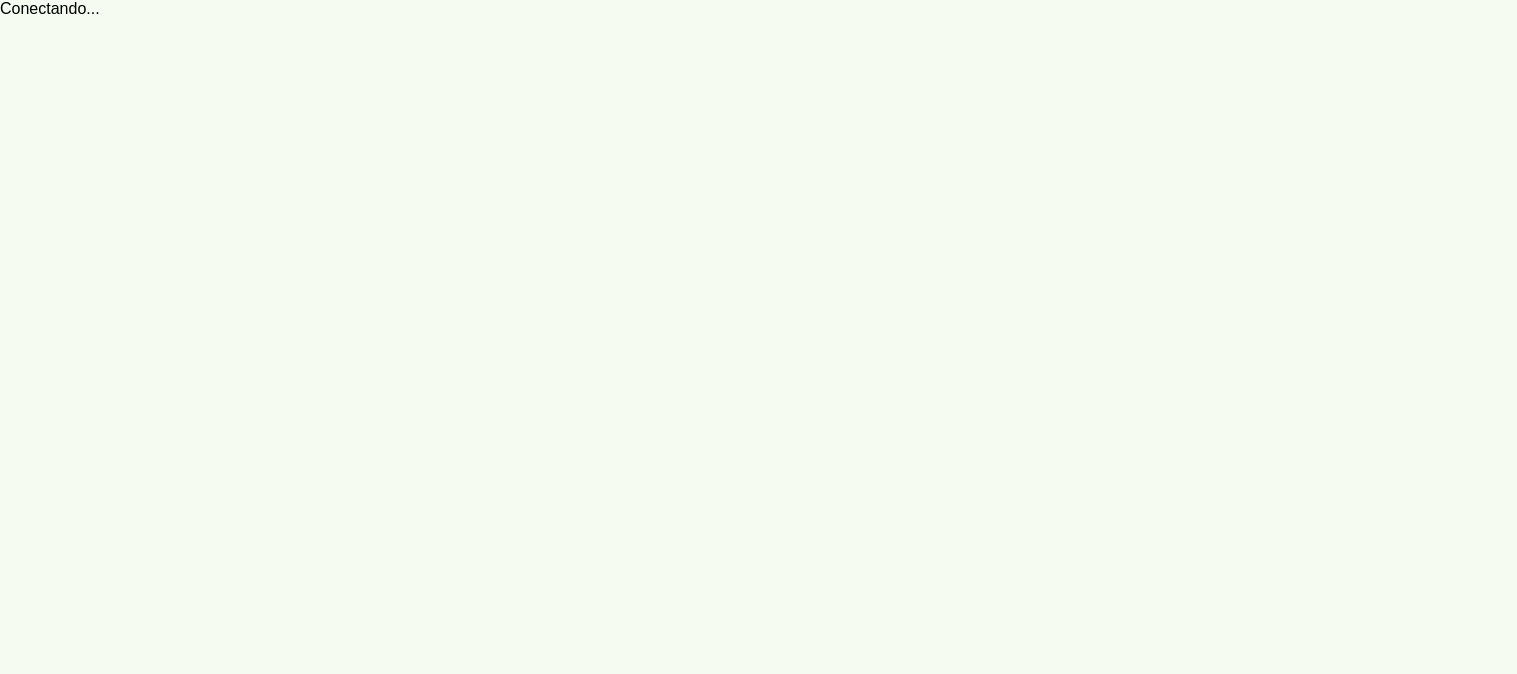 scroll, scrollTop: 0, scrollLeft: 0, axis: both 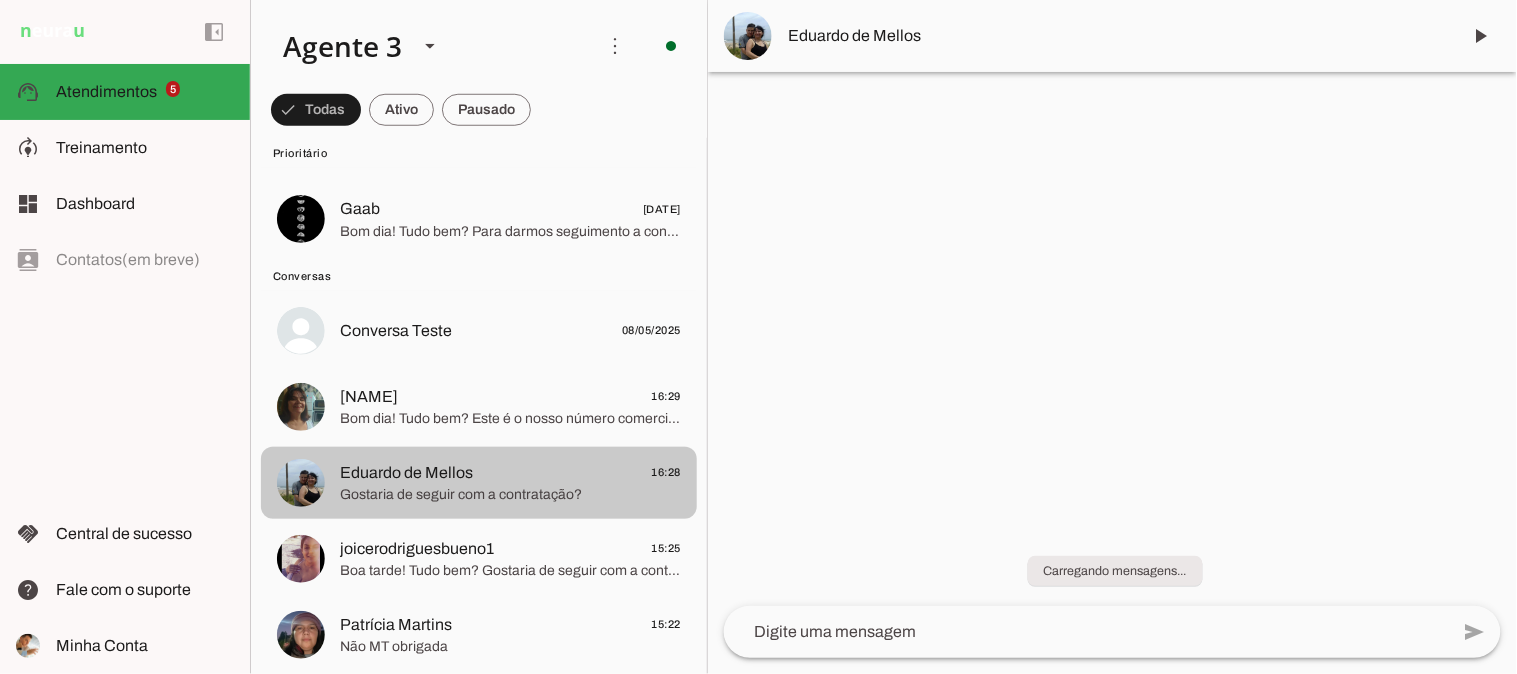 click on "Gostaria de seguir com a contratação?" 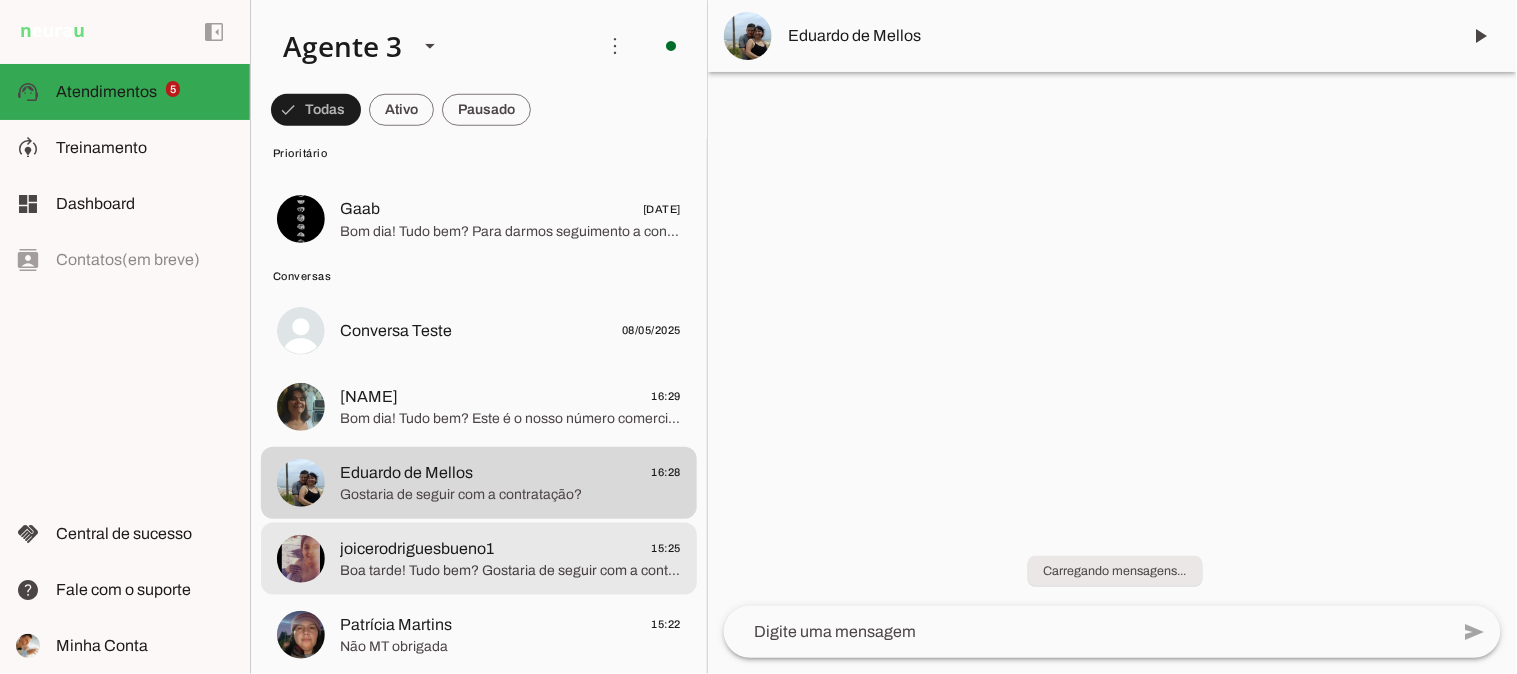 click on "joicerodriguesbueno1" 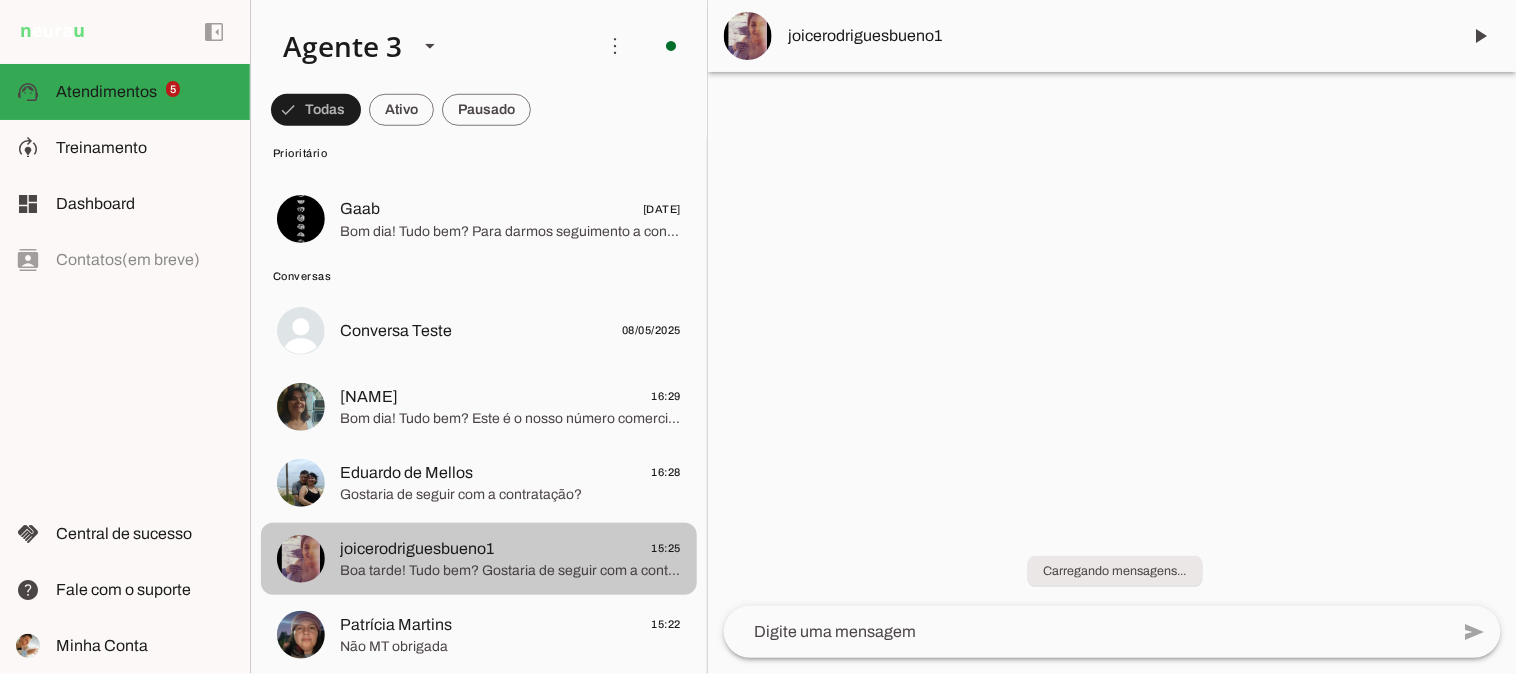 scroll, scrollTop: 444, scrollLeft: 0, axis: vertical 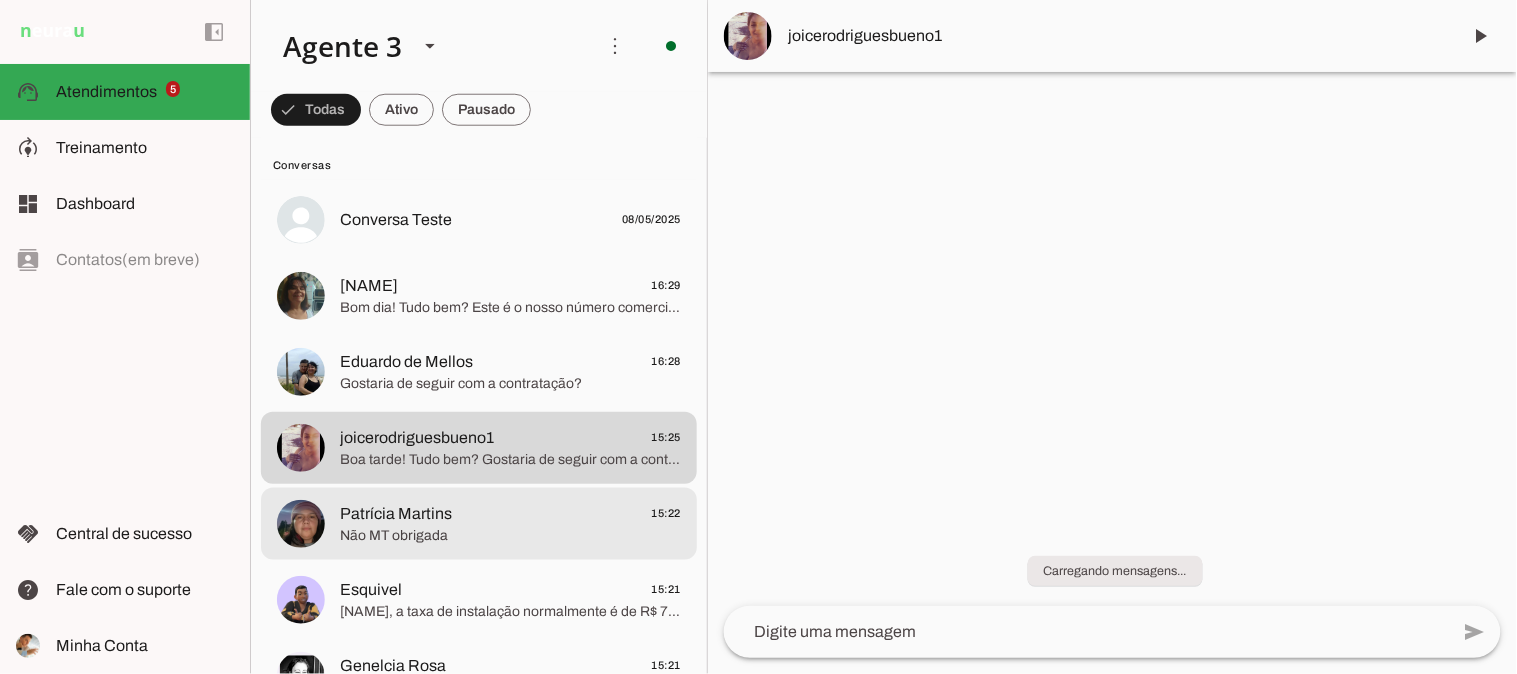 click on "[NAME]
[TIME]" 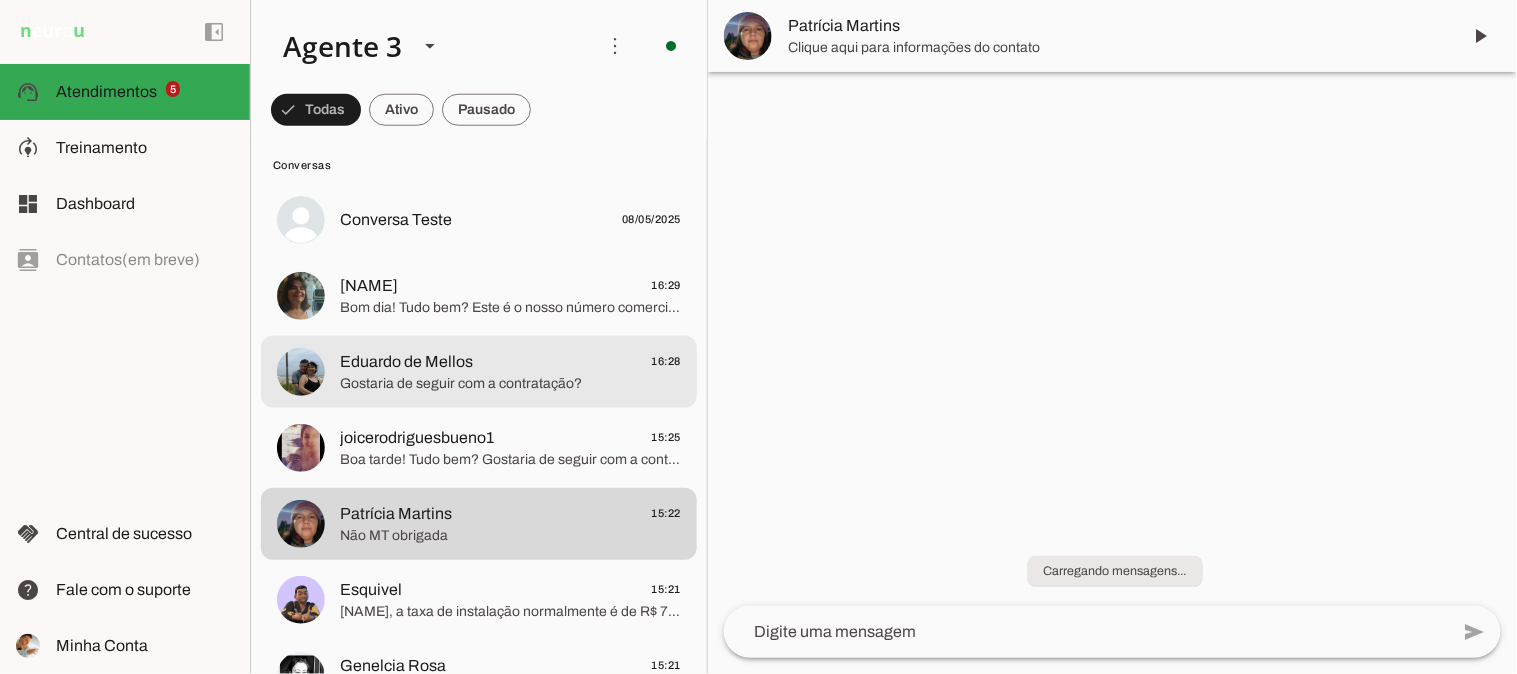 click on "Gostaria de seguir com a contratação?" 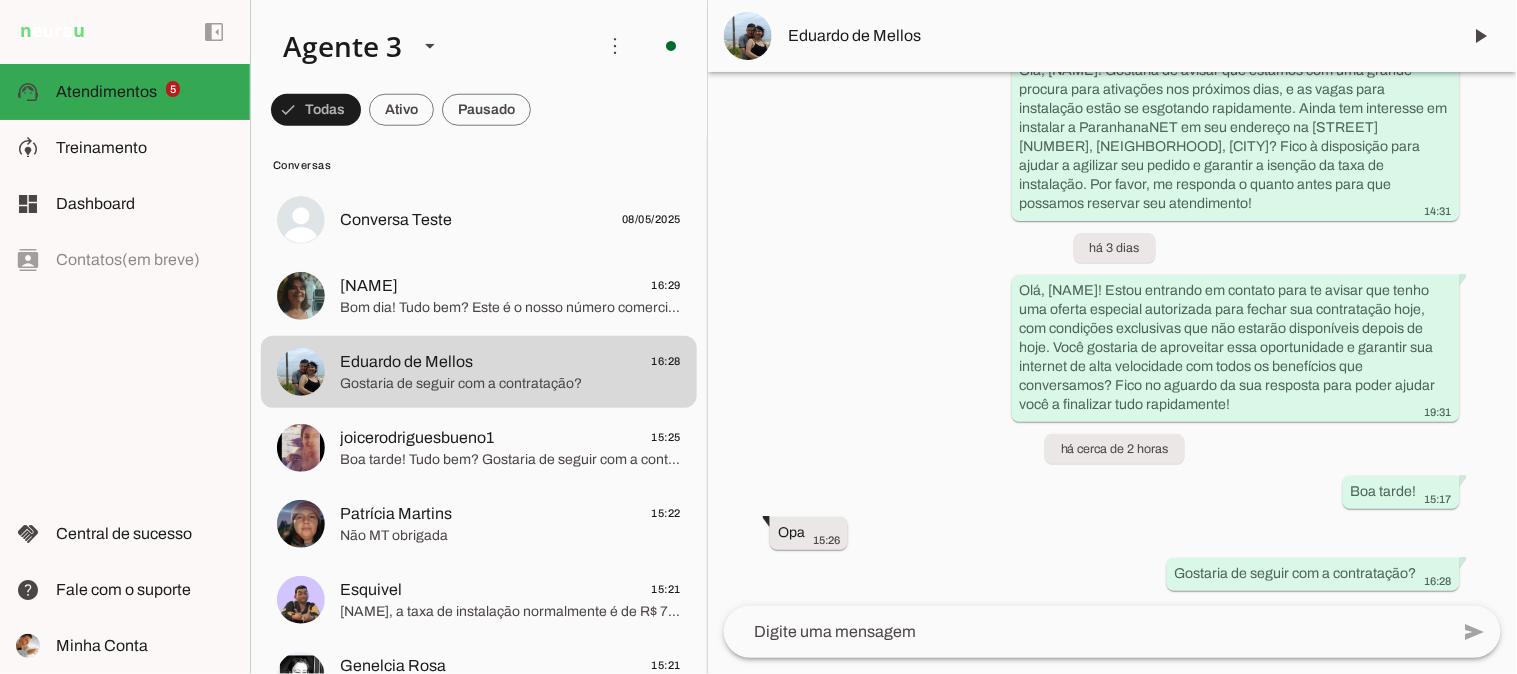 scroll, scrollTop: 4073, scrollLeft: 0, axis: vertical 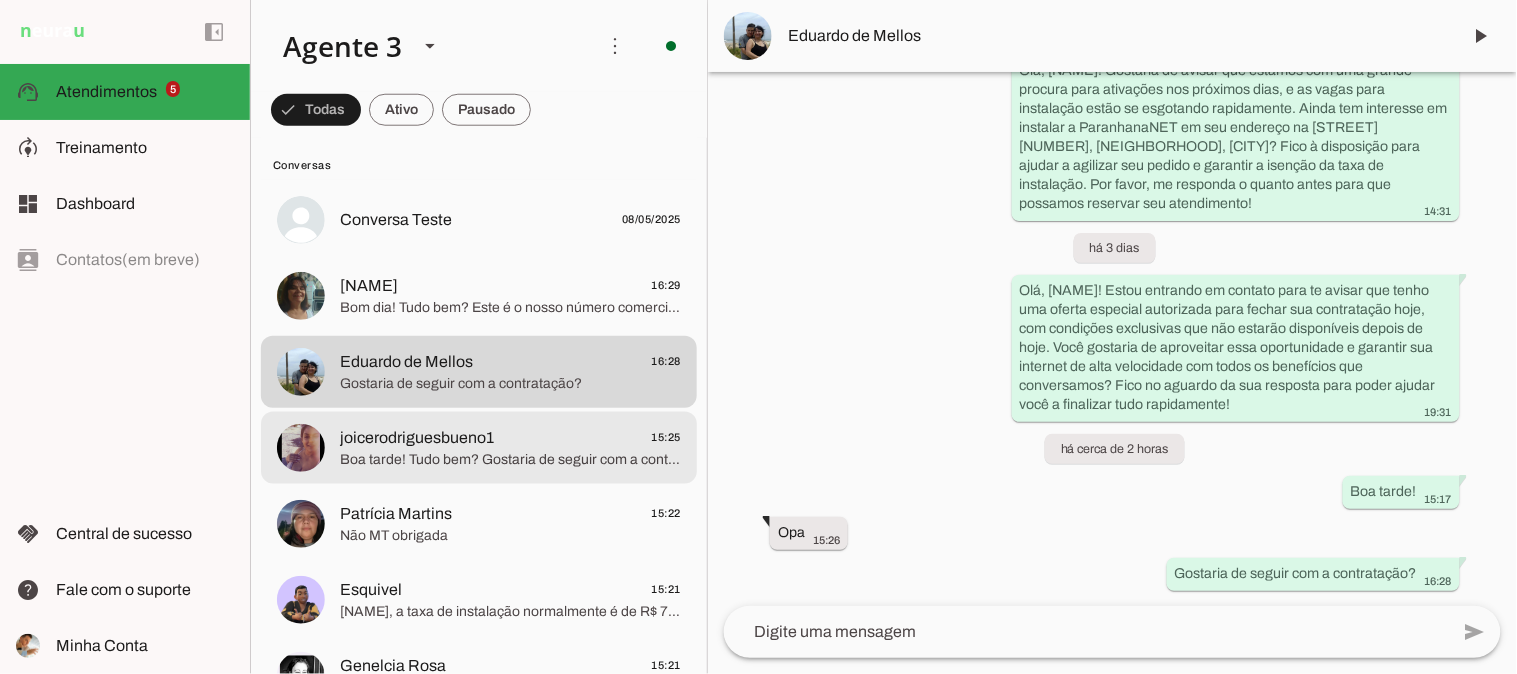 click on "joicerodriguesbueno1" 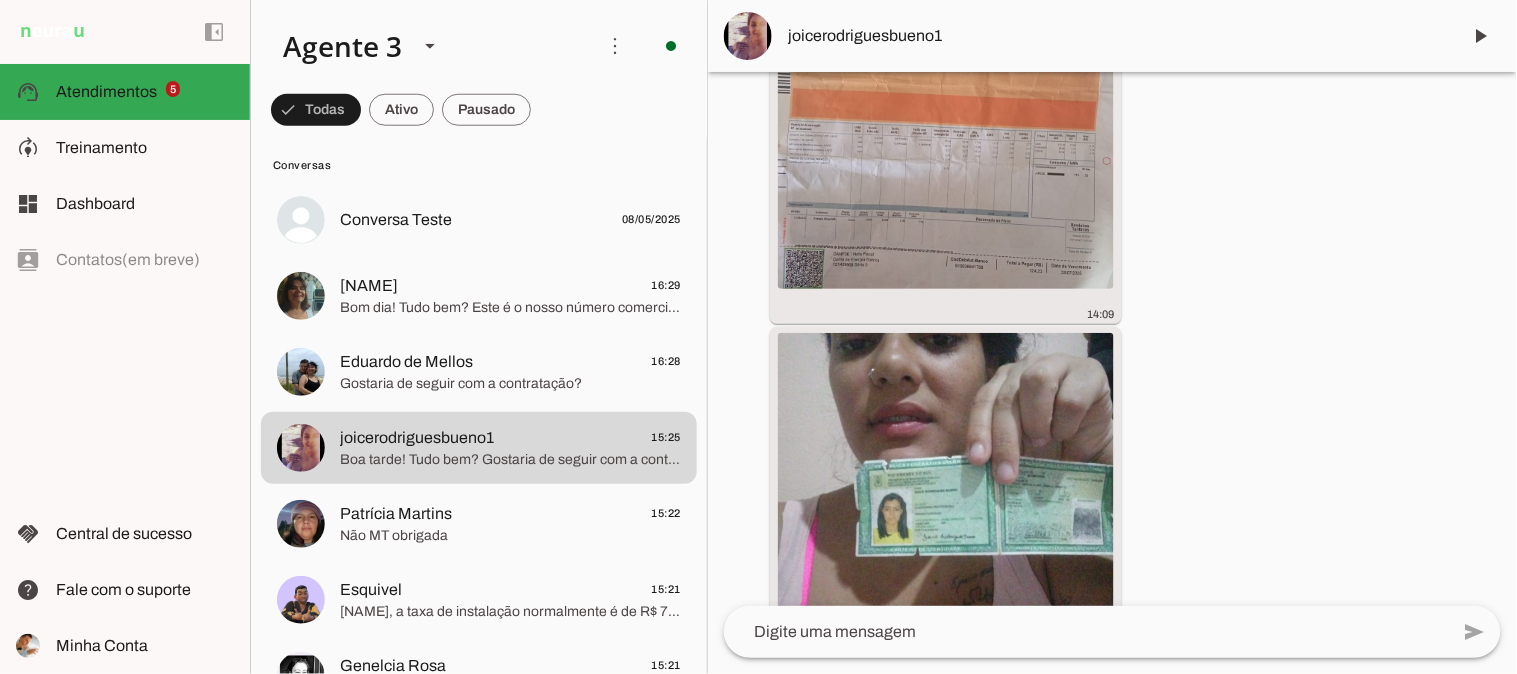 scroll, scrollTop: 6971, scrollLeft: 0, axis: vertical 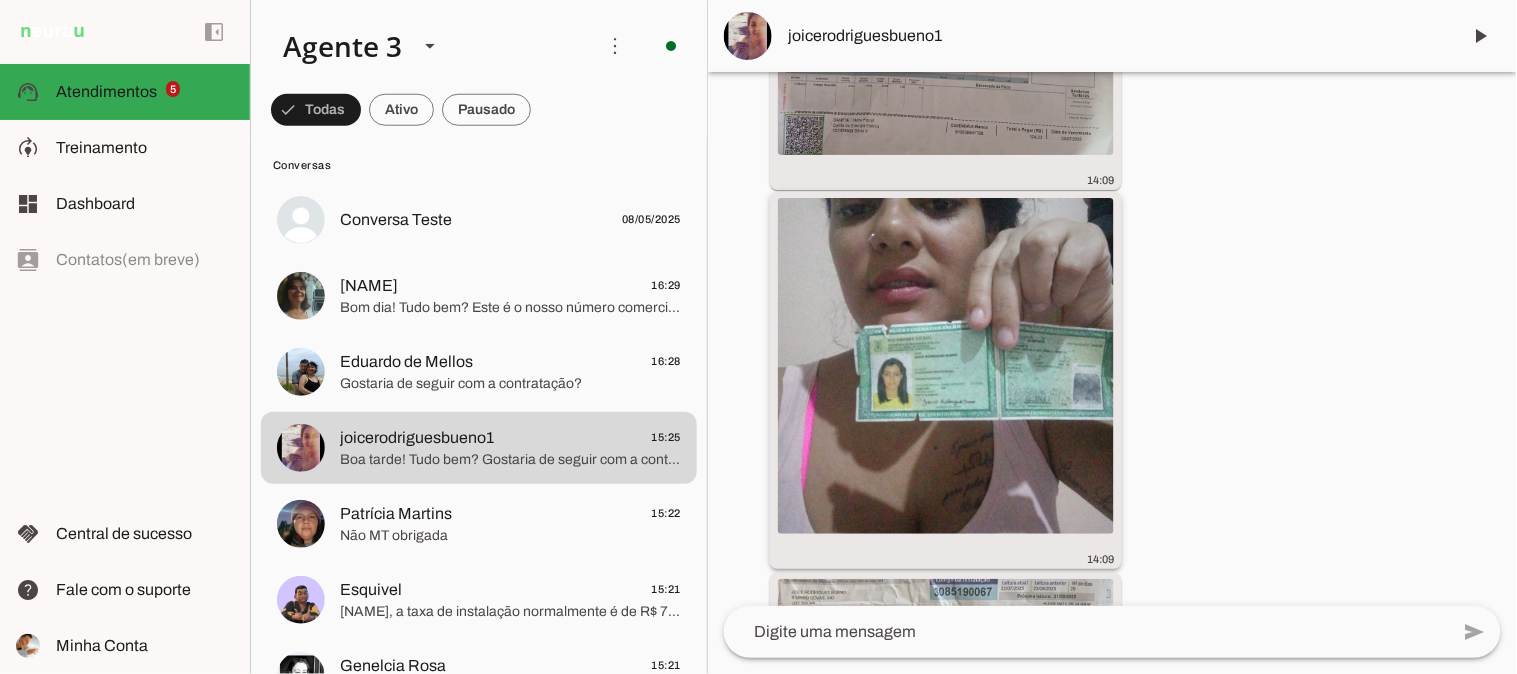 click 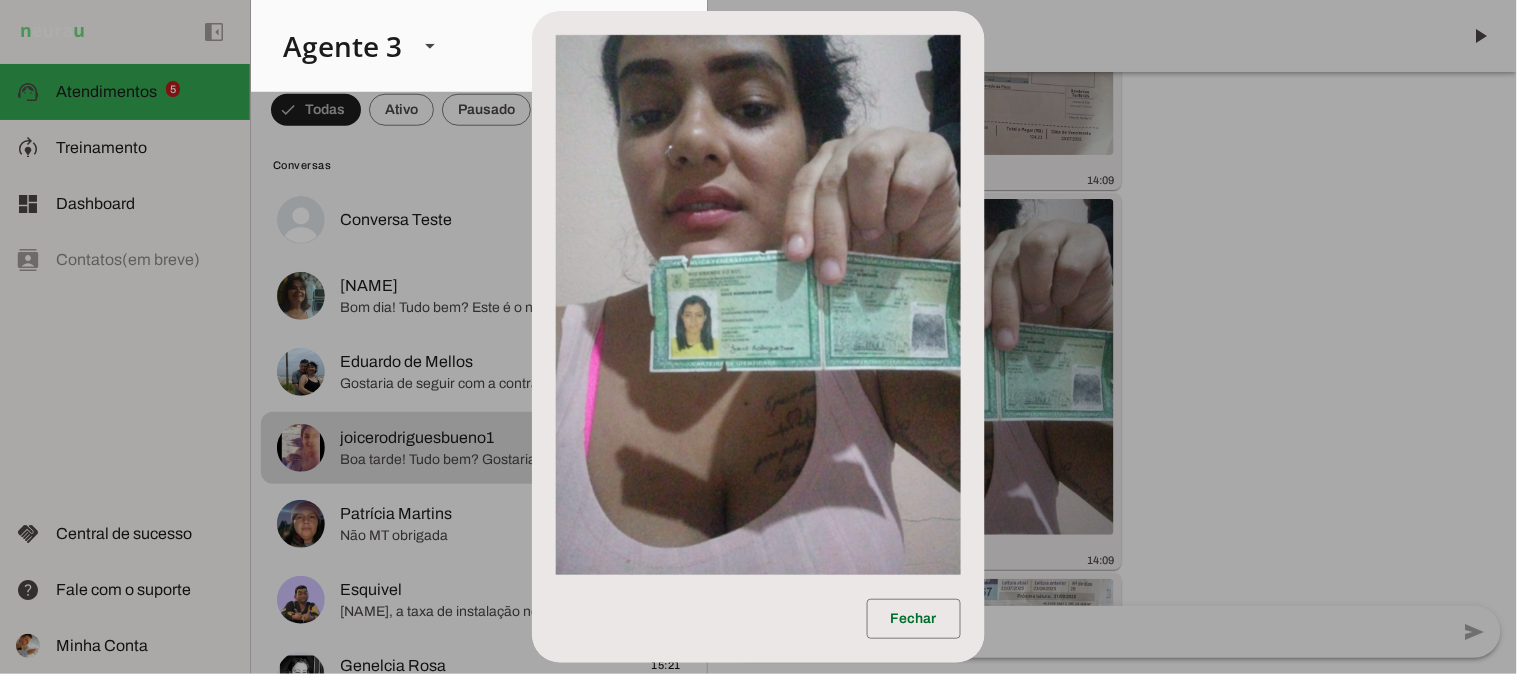 click on "Fechar" at bounding box center [758, 336] 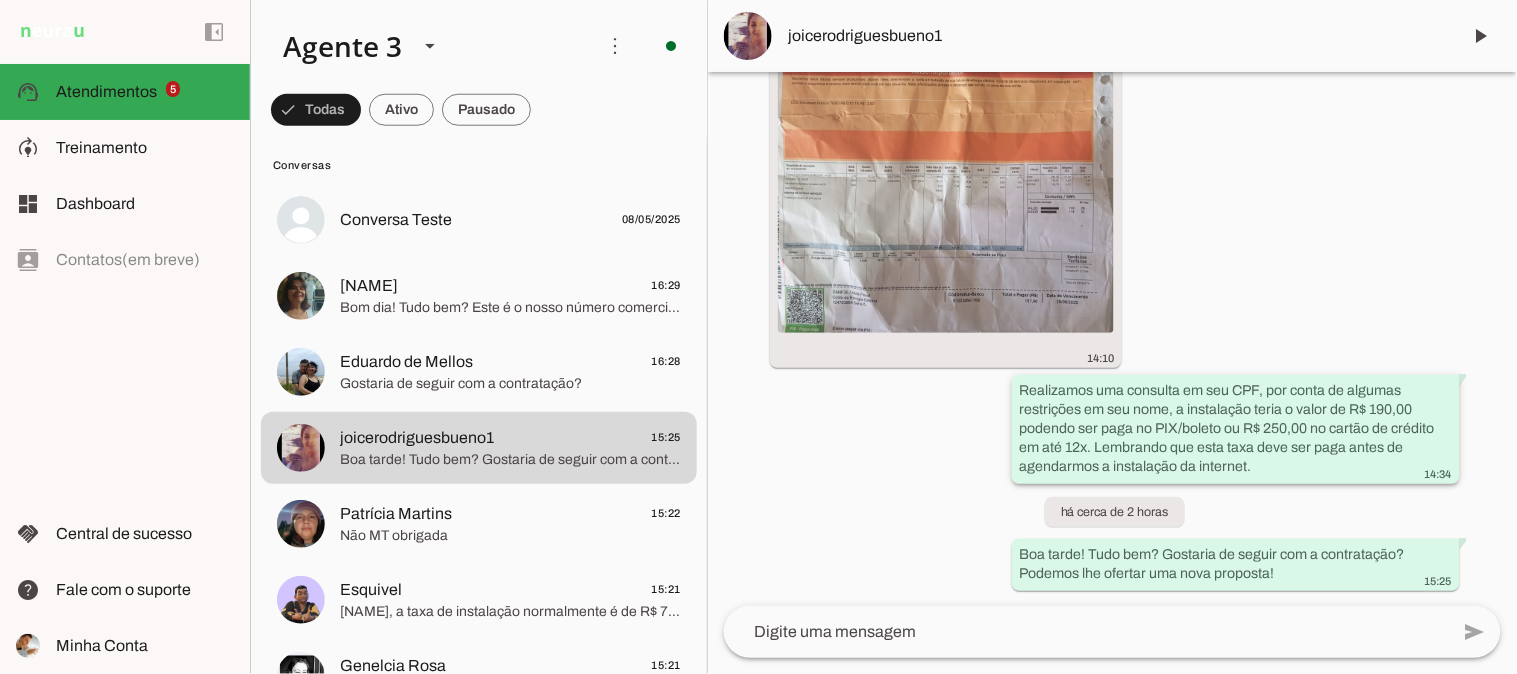 scroll, scrollTop: 7682, scrollLeft: 0, axis: vertical 